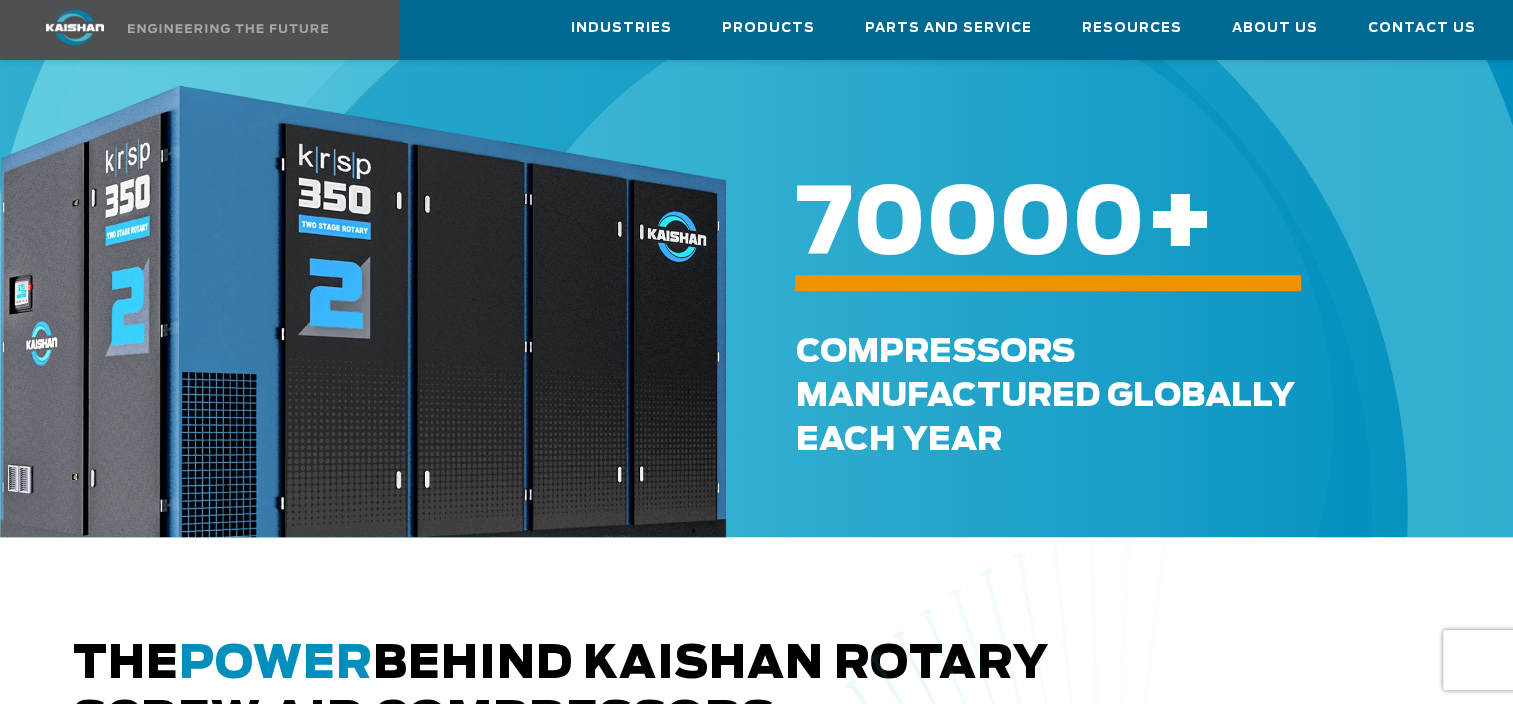 scroll, scrollTop: 700, scrollLeft: 0, axis: vertical 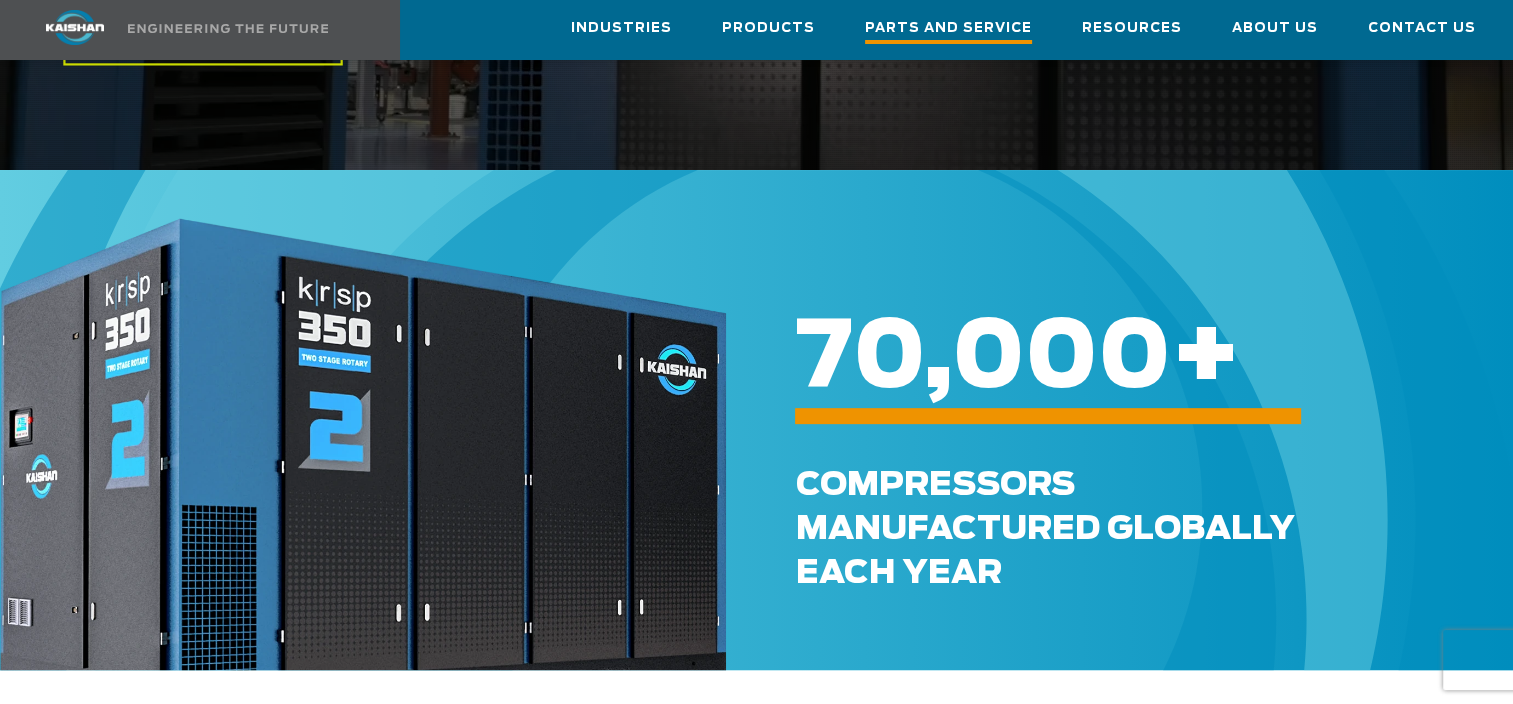 click on "Parts and Service" at bounding box center (948, 30) 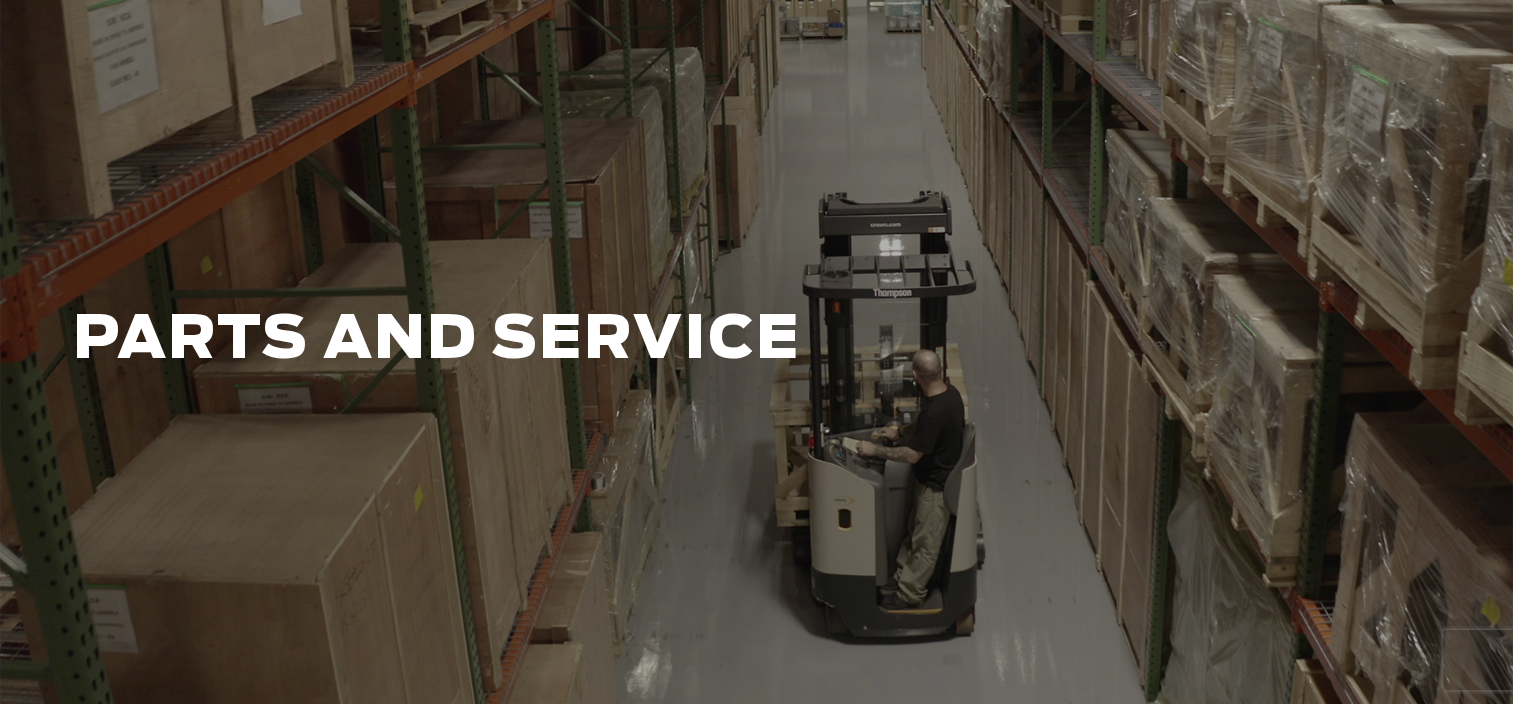 scroll, scrollTop: 0, scrollLeft: 0, axis: both 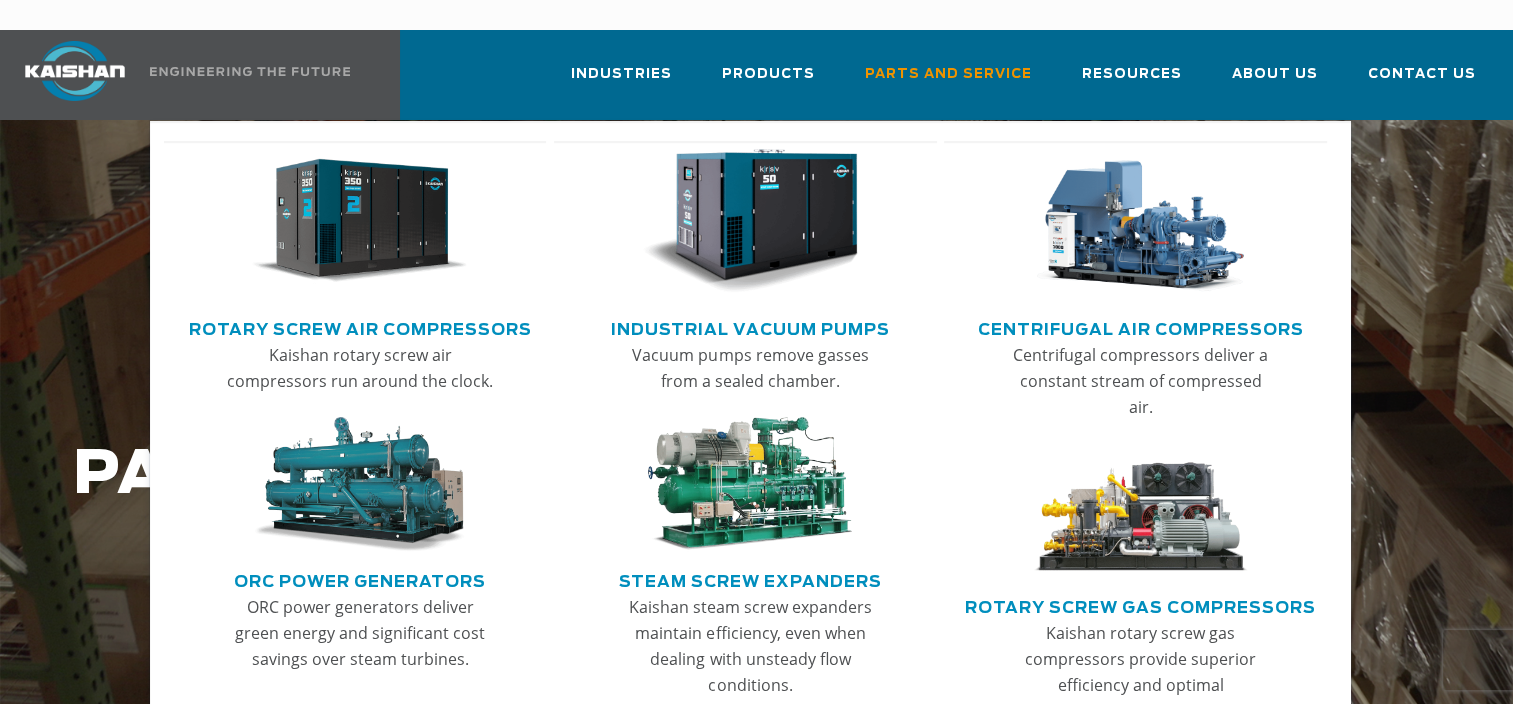 click at bounding box center (360, 221) 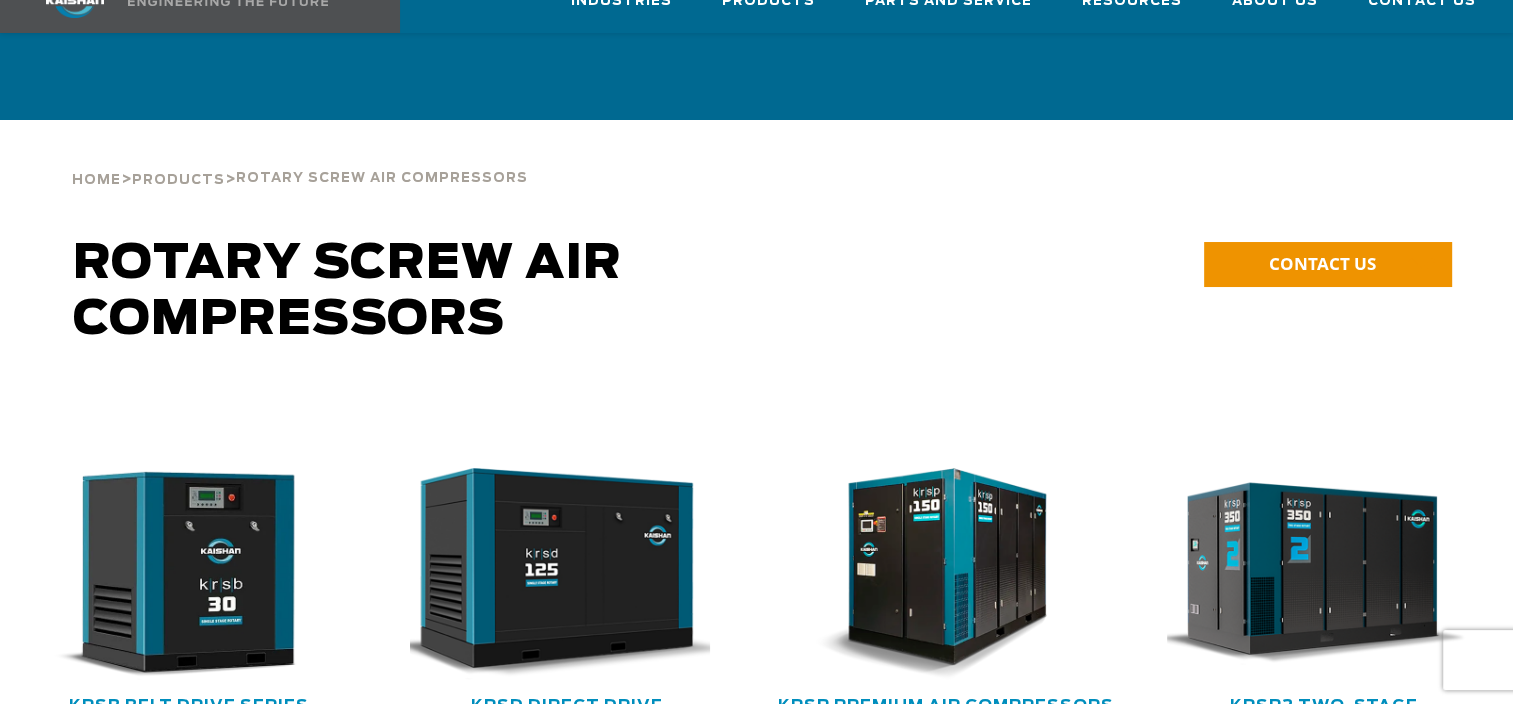 scroll, scrollTop: 290, scrollLeft: 0, axis: vertical 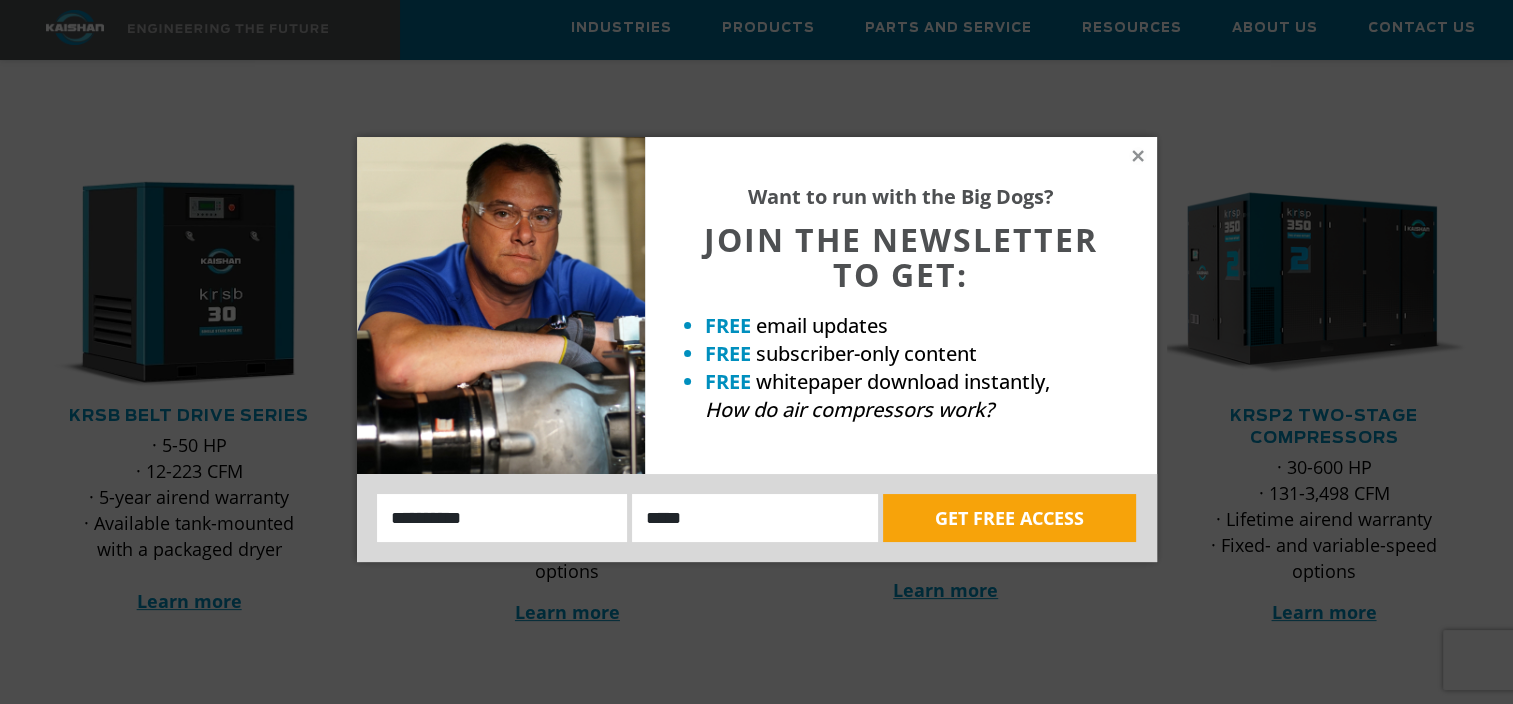 click on "Want to run with the Big Dogs? JOIN THE NEWSLETTER TO GET: FREE   email updates FREE   subscriber-only content FREE   whitepaper download instantly, How do air compressors work? Name: Email GET FREE ACCESS" at bounding box center [756, 352] 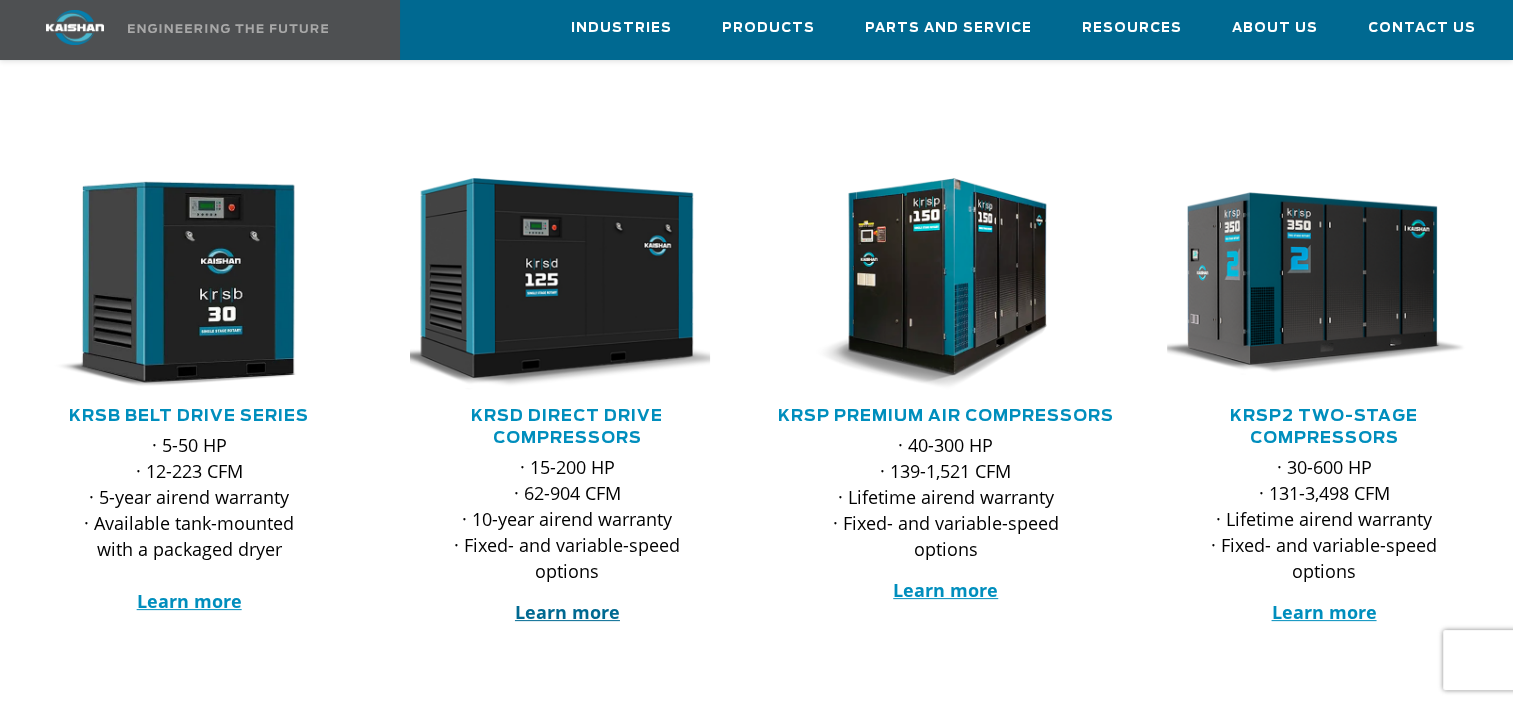 click on "Learn more" at bounding box center [567, 612] 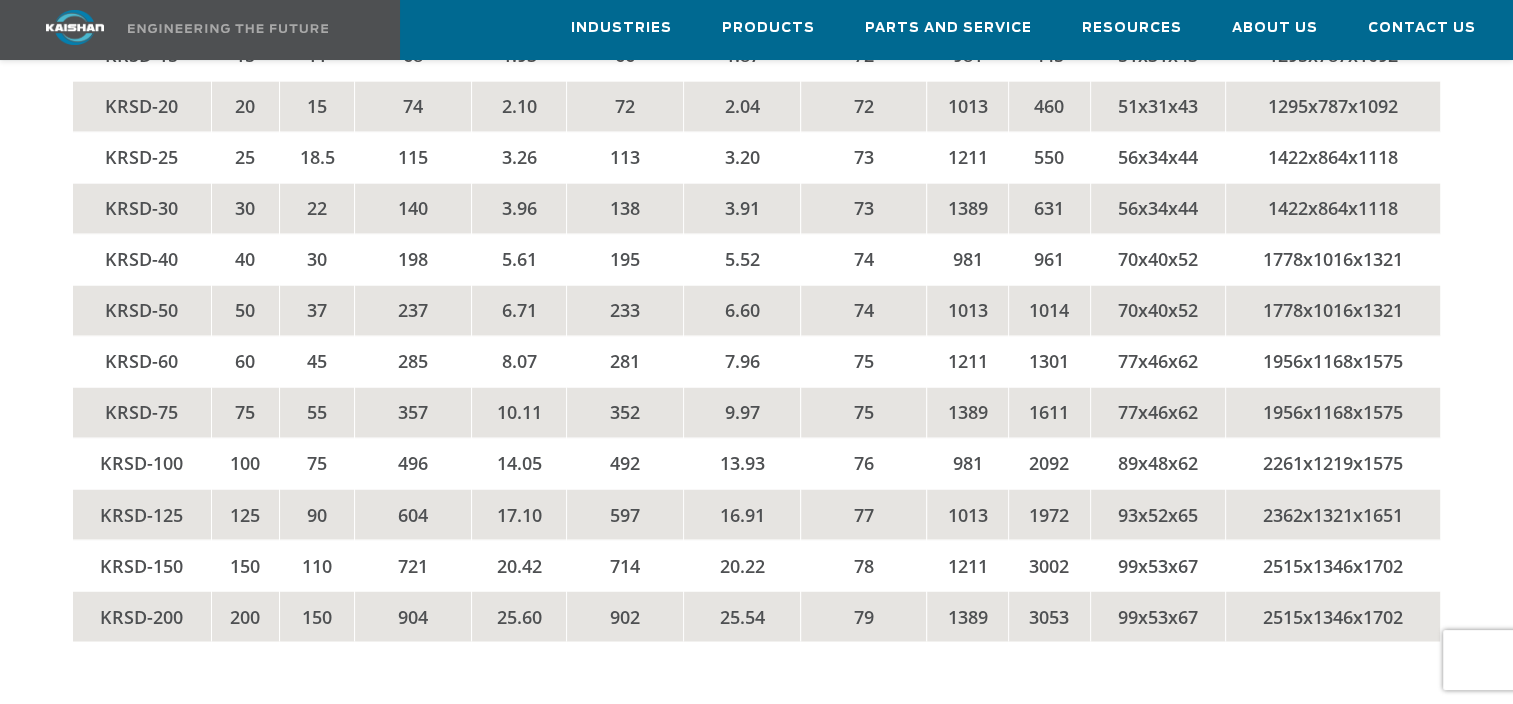 scroll, scrollTop: 3300, scrollLeft: 0, axis: vertical 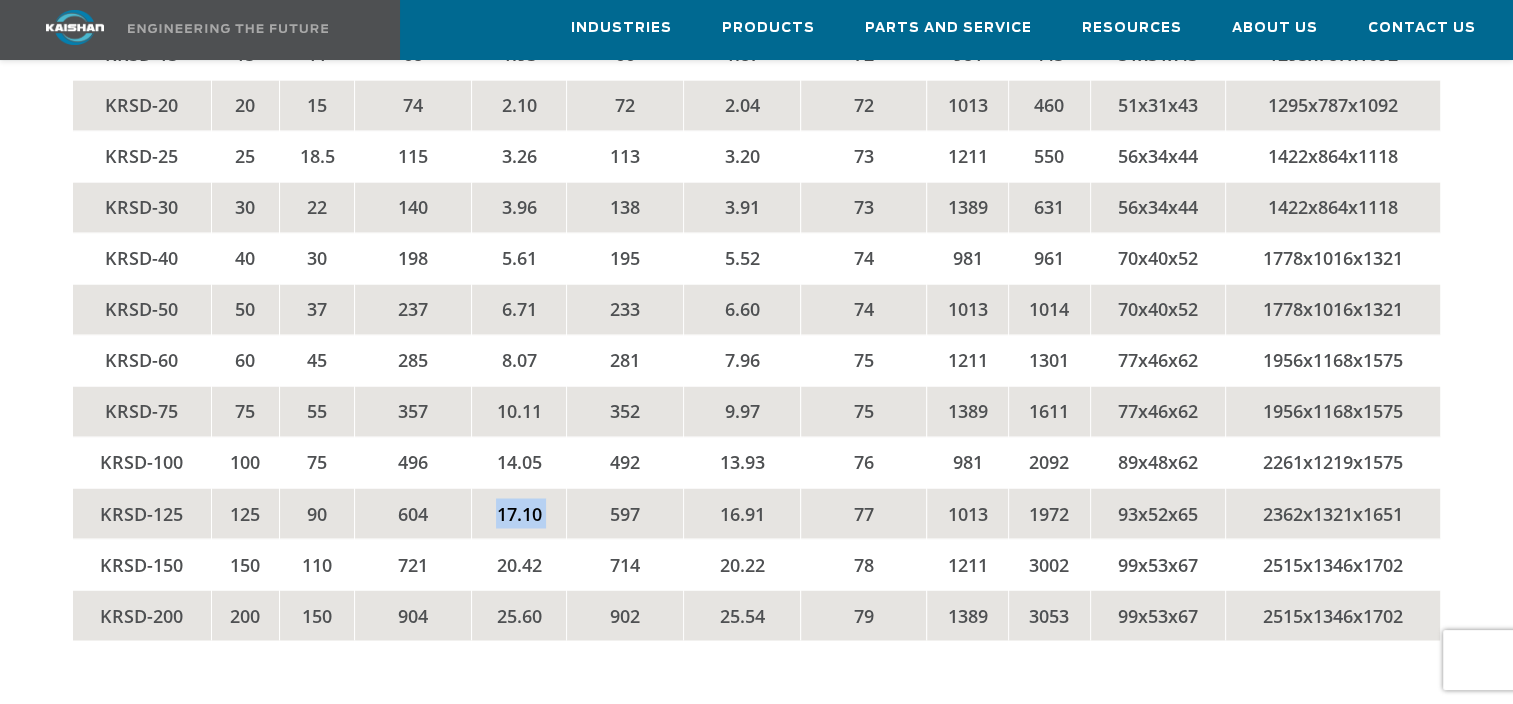 drag, startPoint x: 494, startPoint y: 477, endPoint x: 569, endPoint y: 470, distance: 75.32596 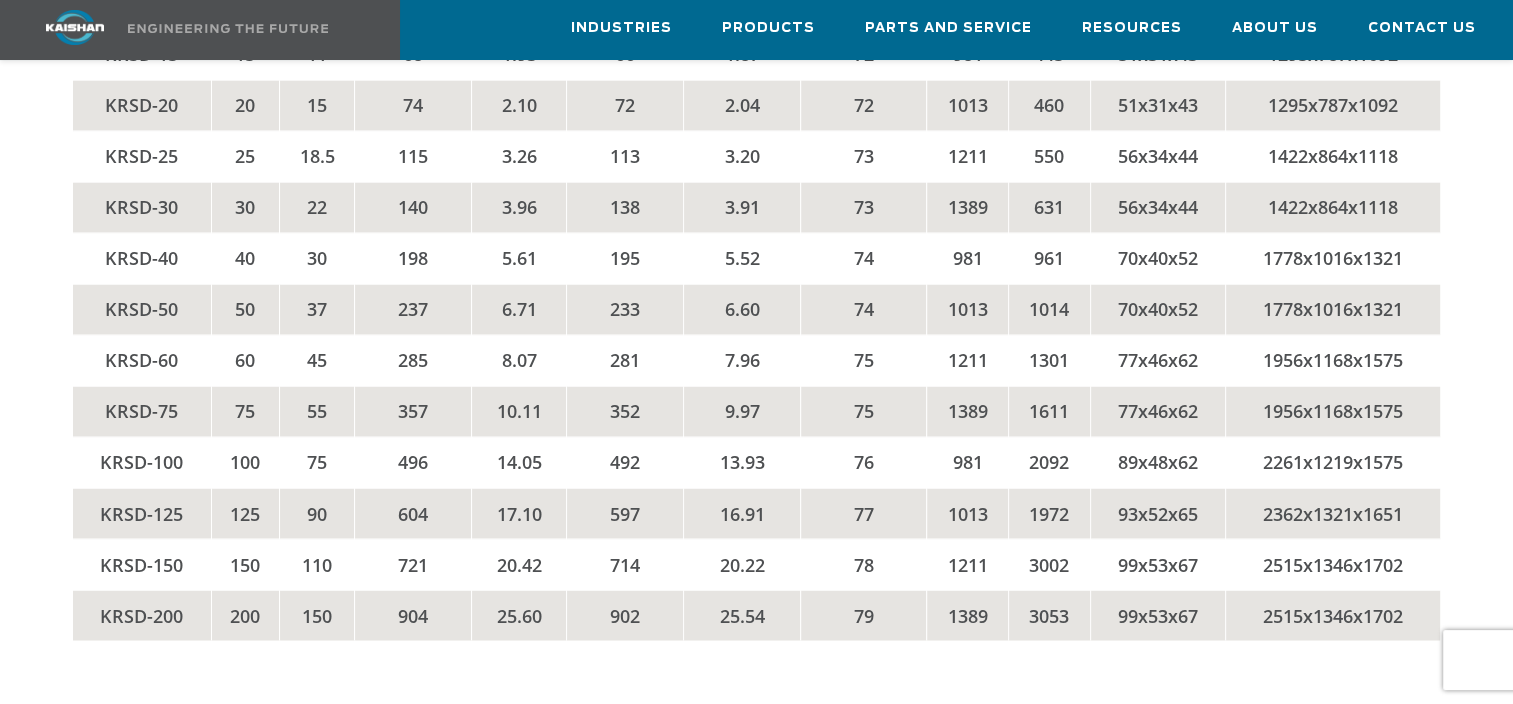 click on "KRSD Series Variable Speed" at bounding box center (757, 786) 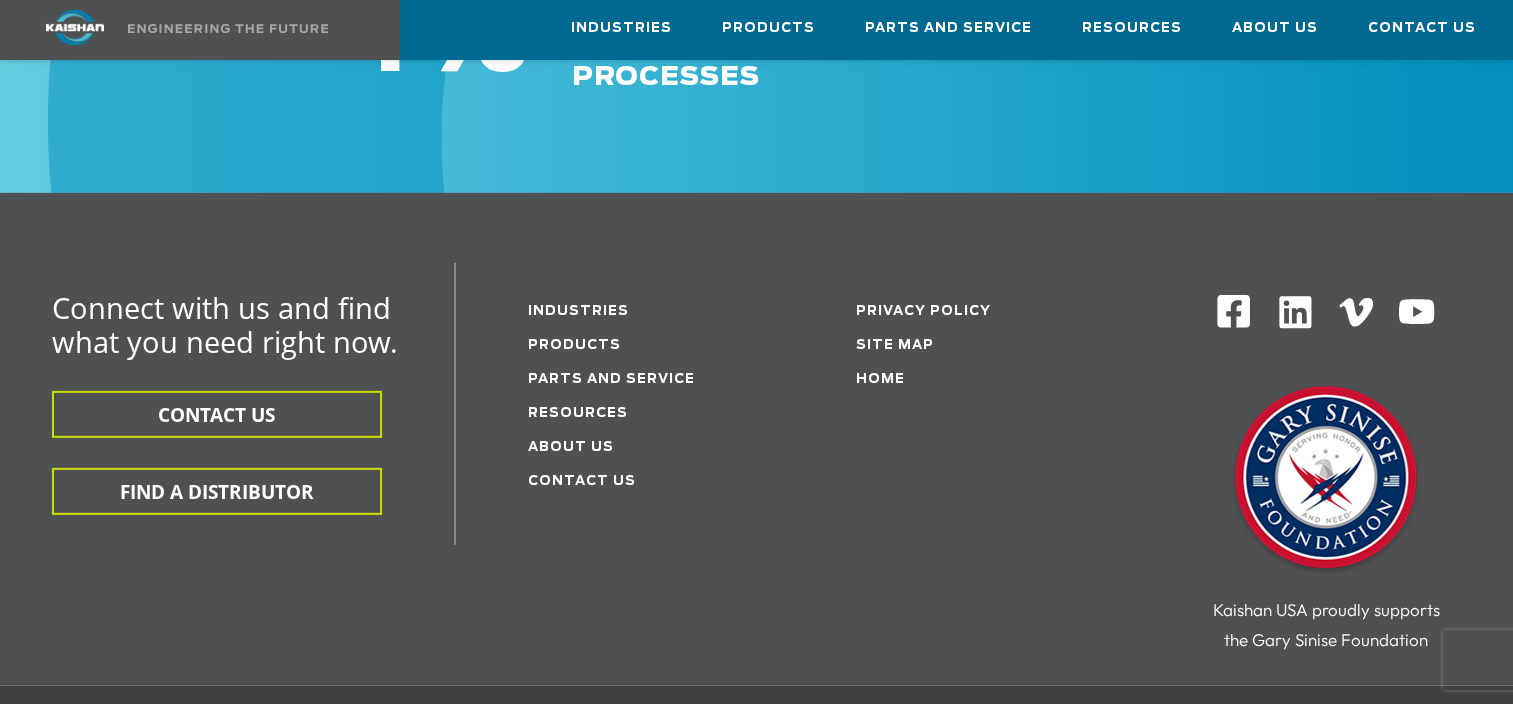 scroll, scrollTop: 6005, scrollLeft: 0, axis: vertical 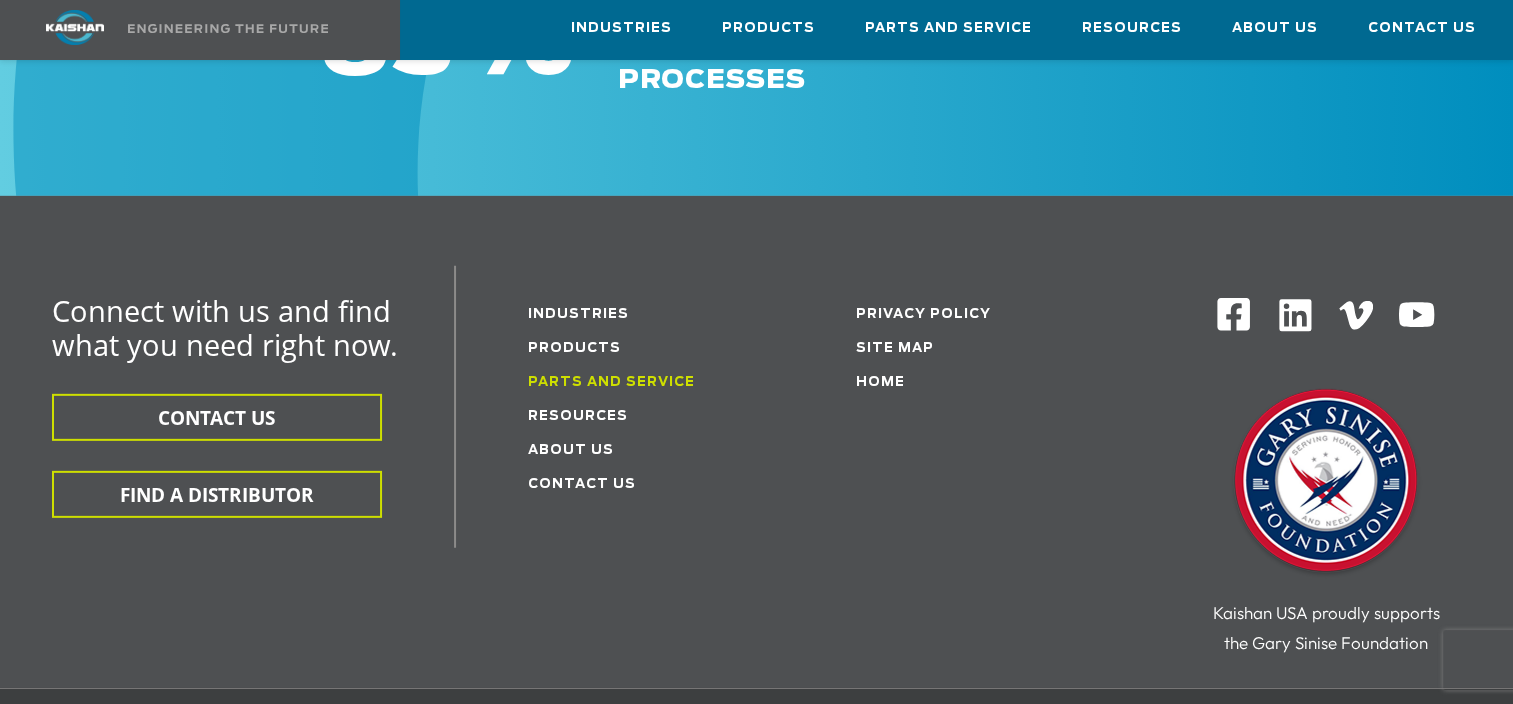 click on "Parts and service" at bounding box center [611, 382] 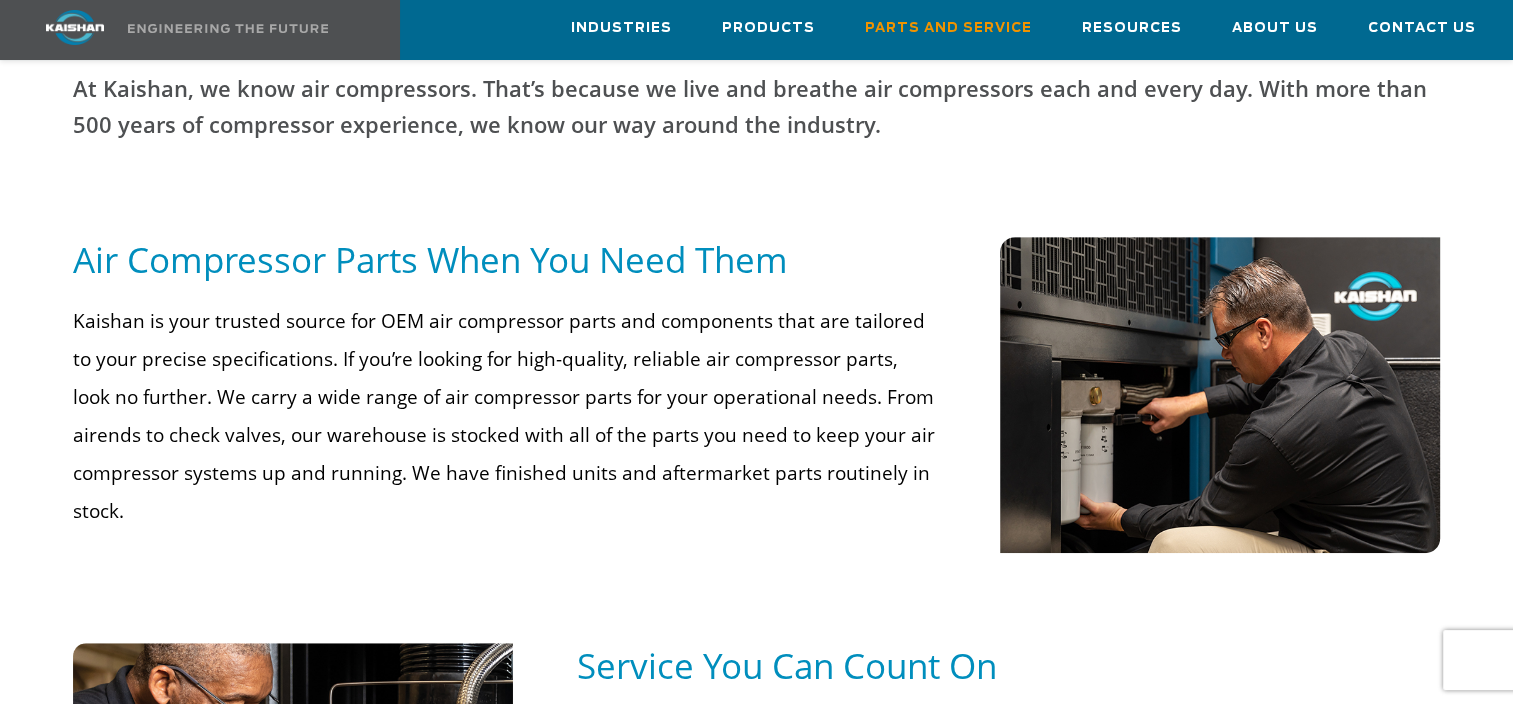 scroll, scrollTop: 100, scrollLeft: 0, axis: vertical 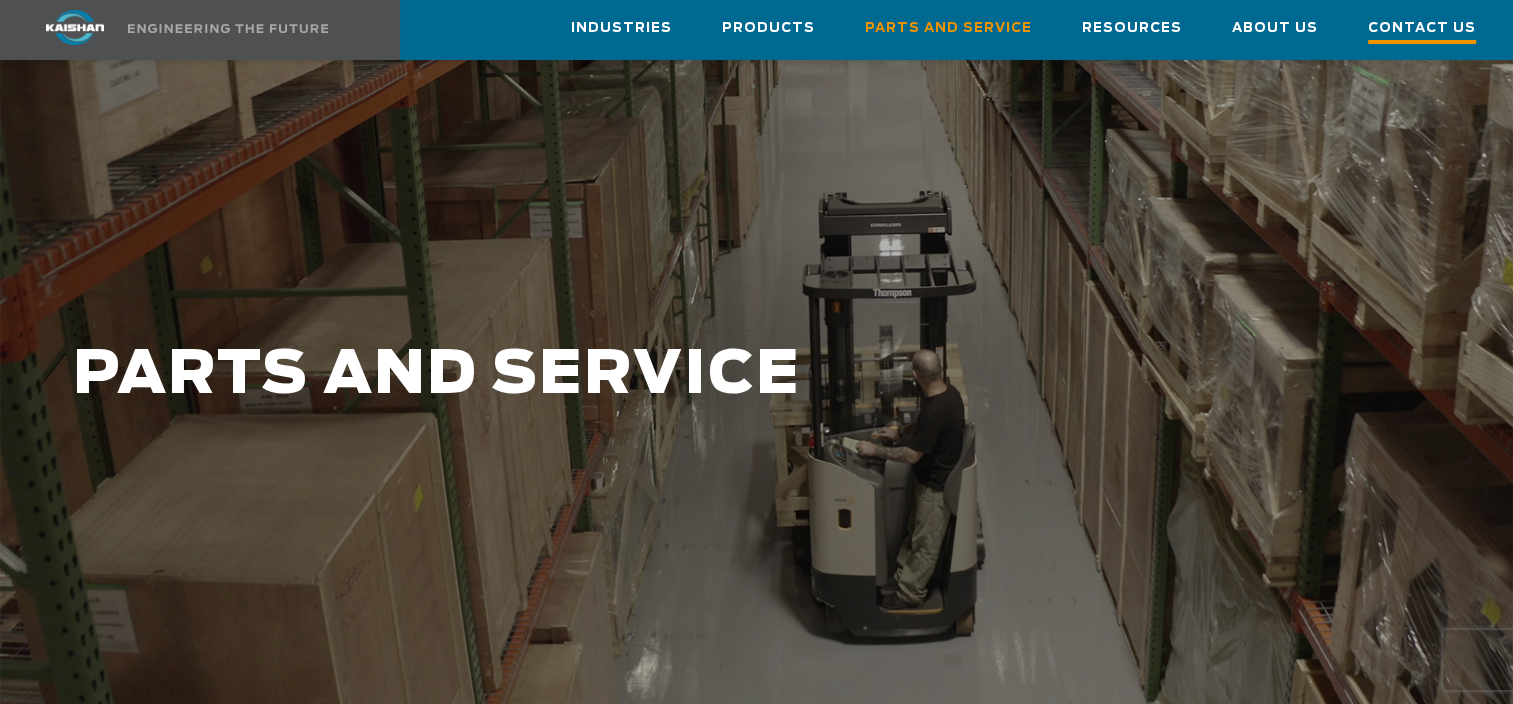 click on "Contact Us" at bounding box center (1422, 30) 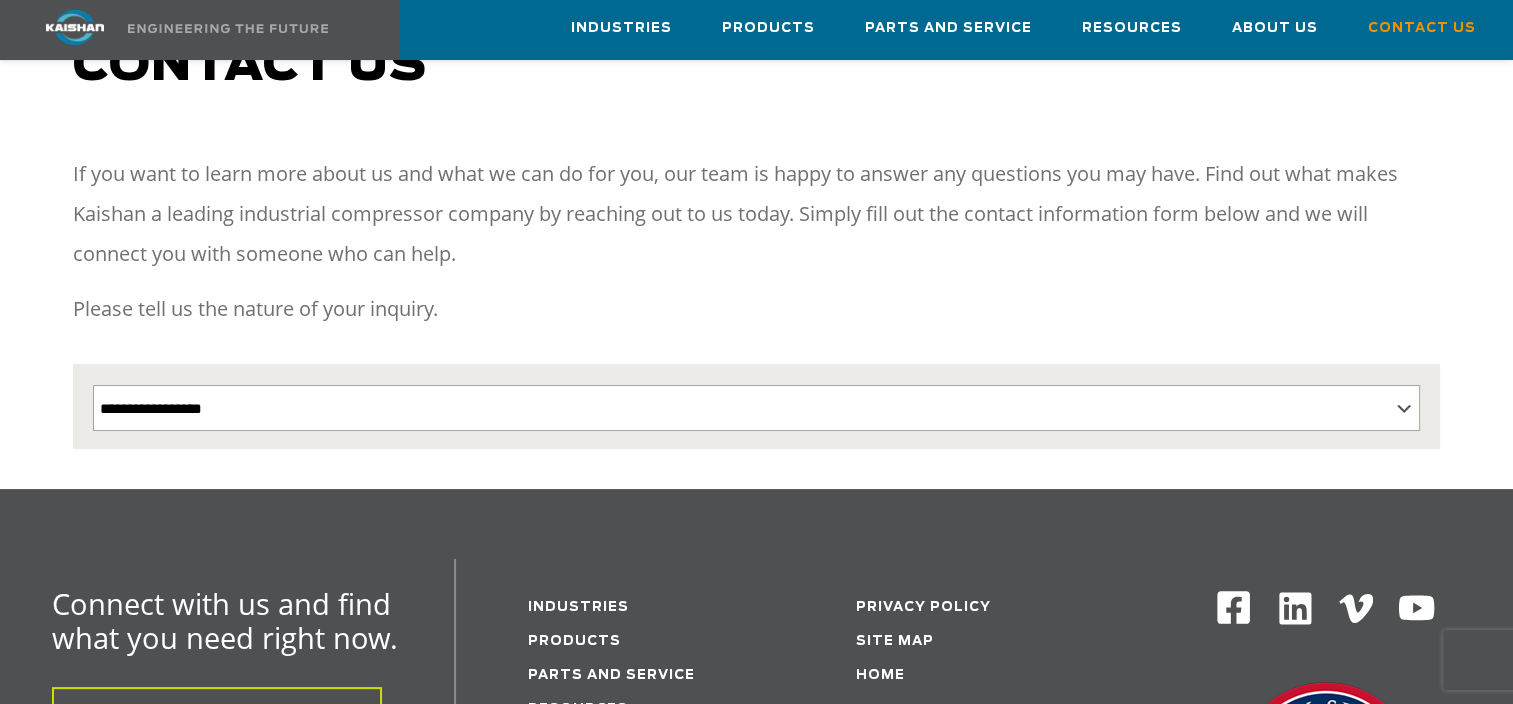 scroll, scrollTop: 0, scrollLeft: 0, axis: both 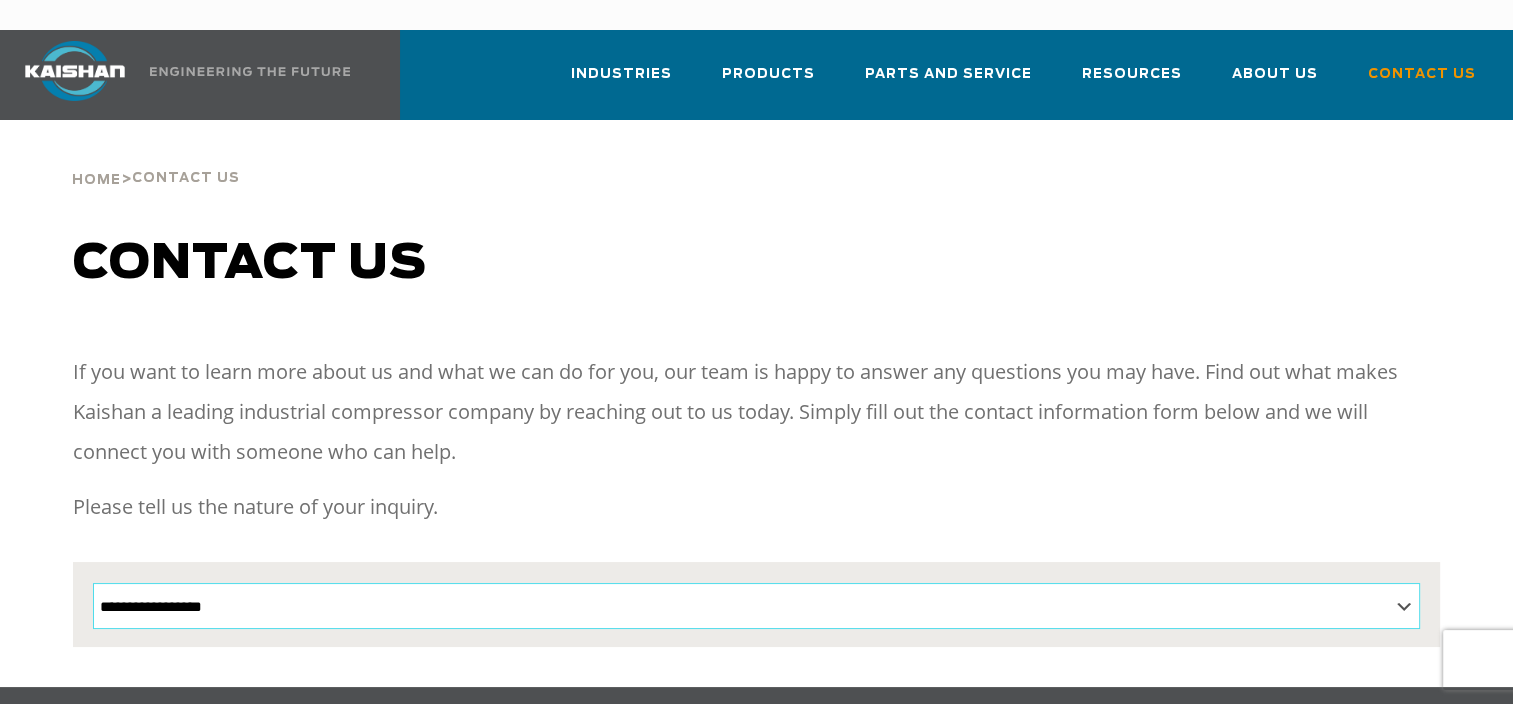 click on "**********" at bounding box center [757, 606] 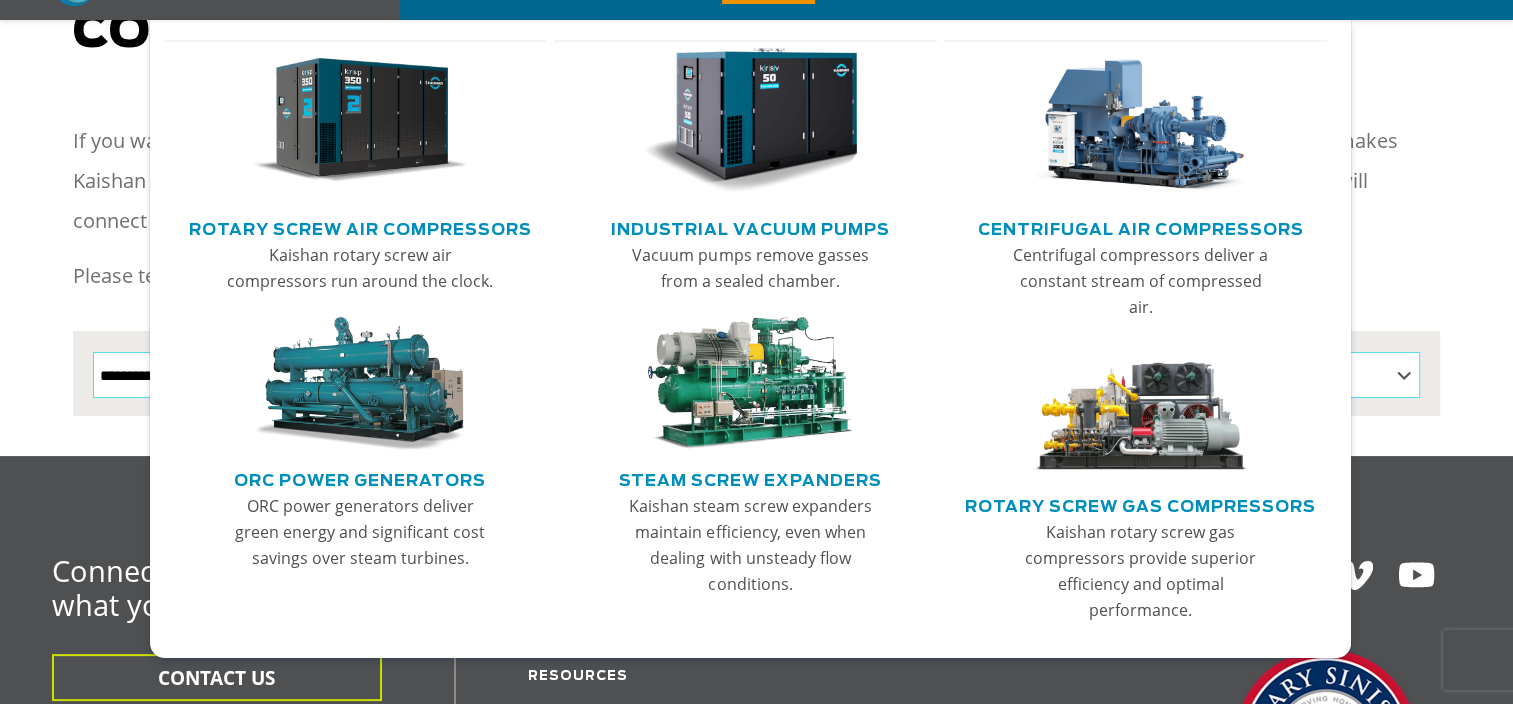 scroll, scrollTop: 300, scrollLeft: 0, axis: vertical 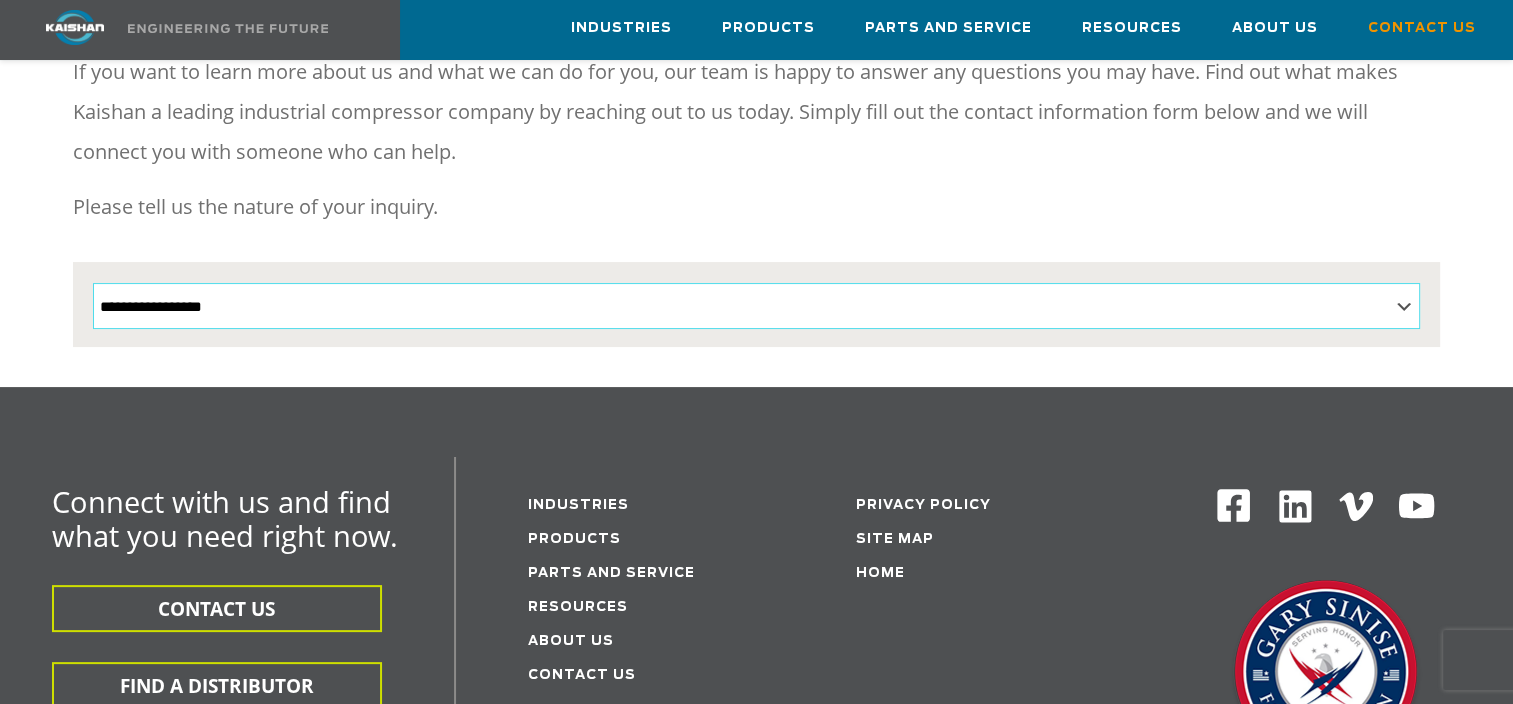 click on "**********" at bounding box center [757, 306] 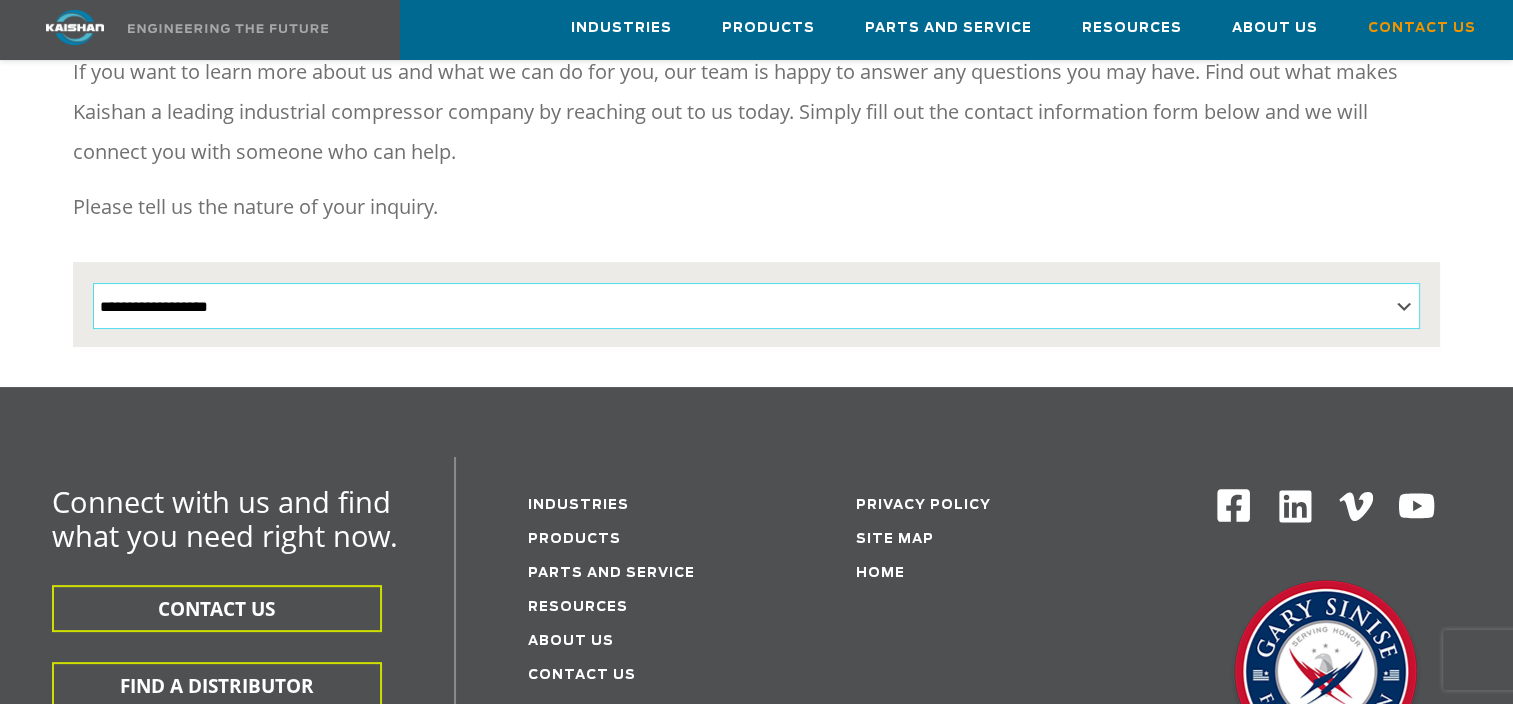 click on "**********" at bounding box center [757, 306] 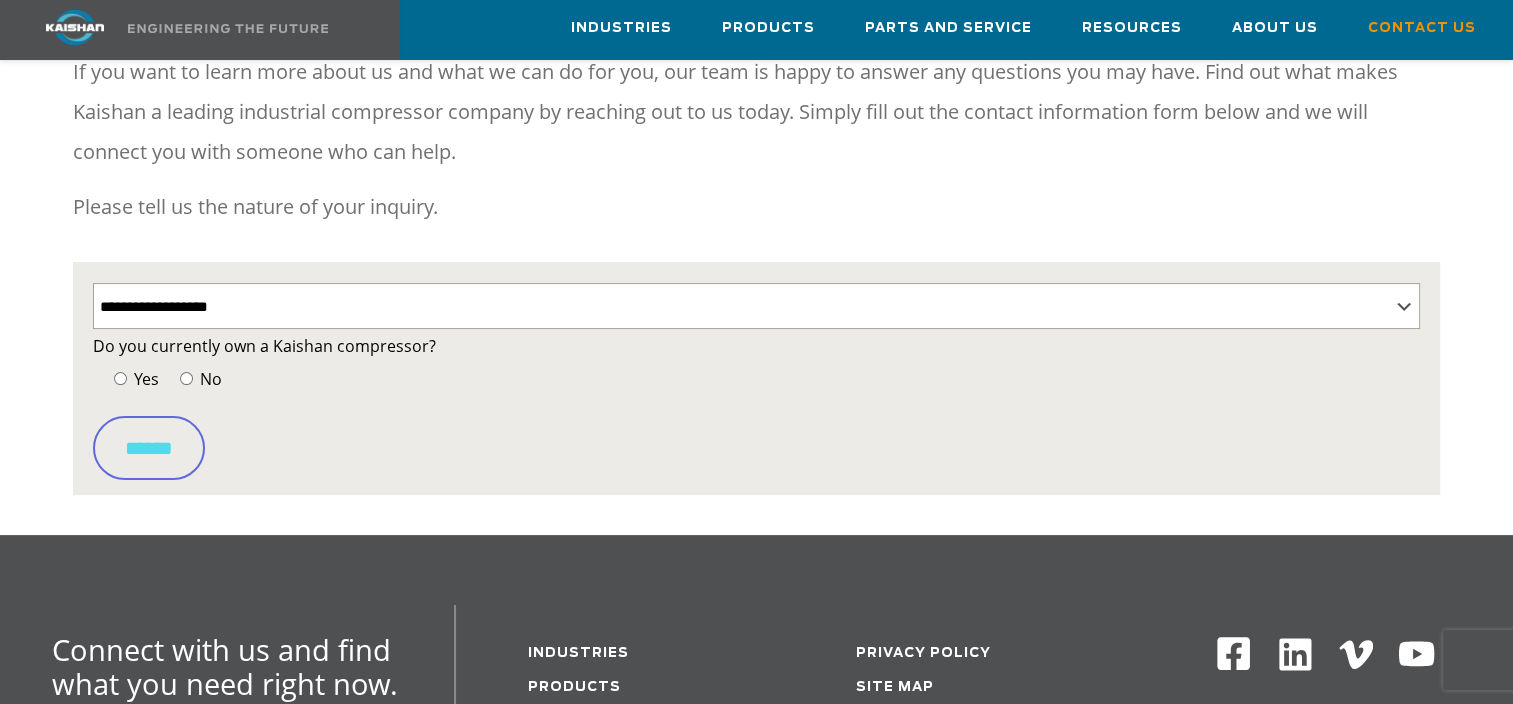 click on "Yes" at bounding box center [134, 379] 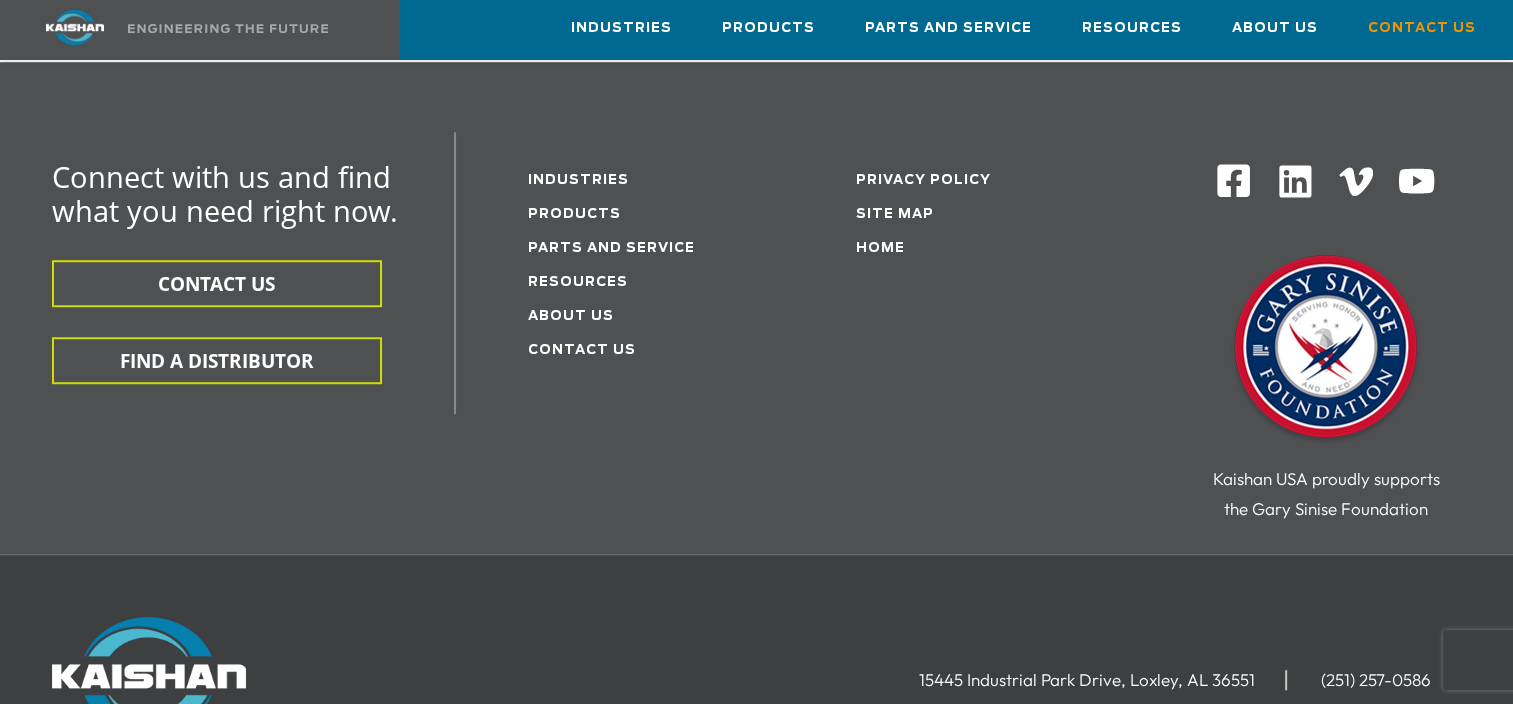 scroll, scrollTop: 1400, scrollLeft: 0, axis: vertical 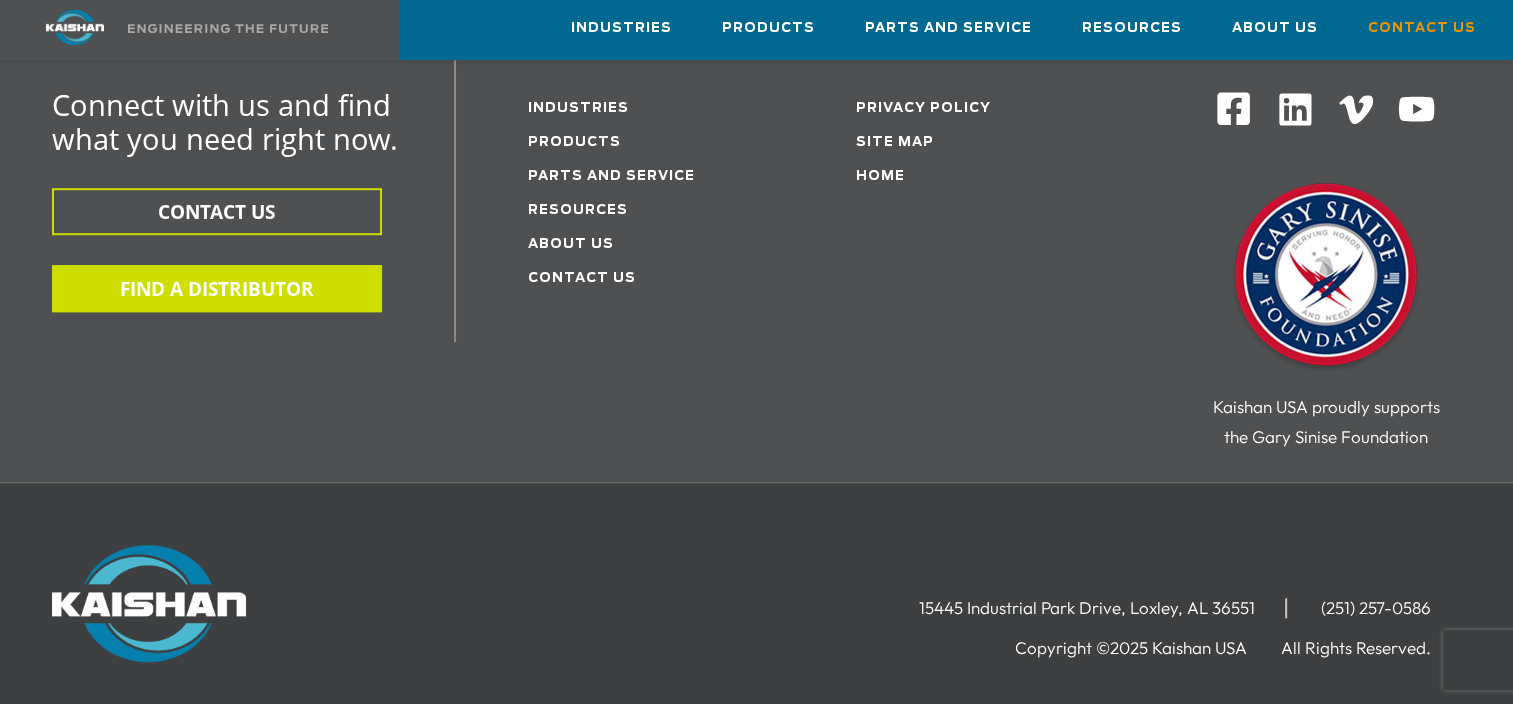 click on "FIND A DISTRIBUTOR" at bounding box center (217, 288) 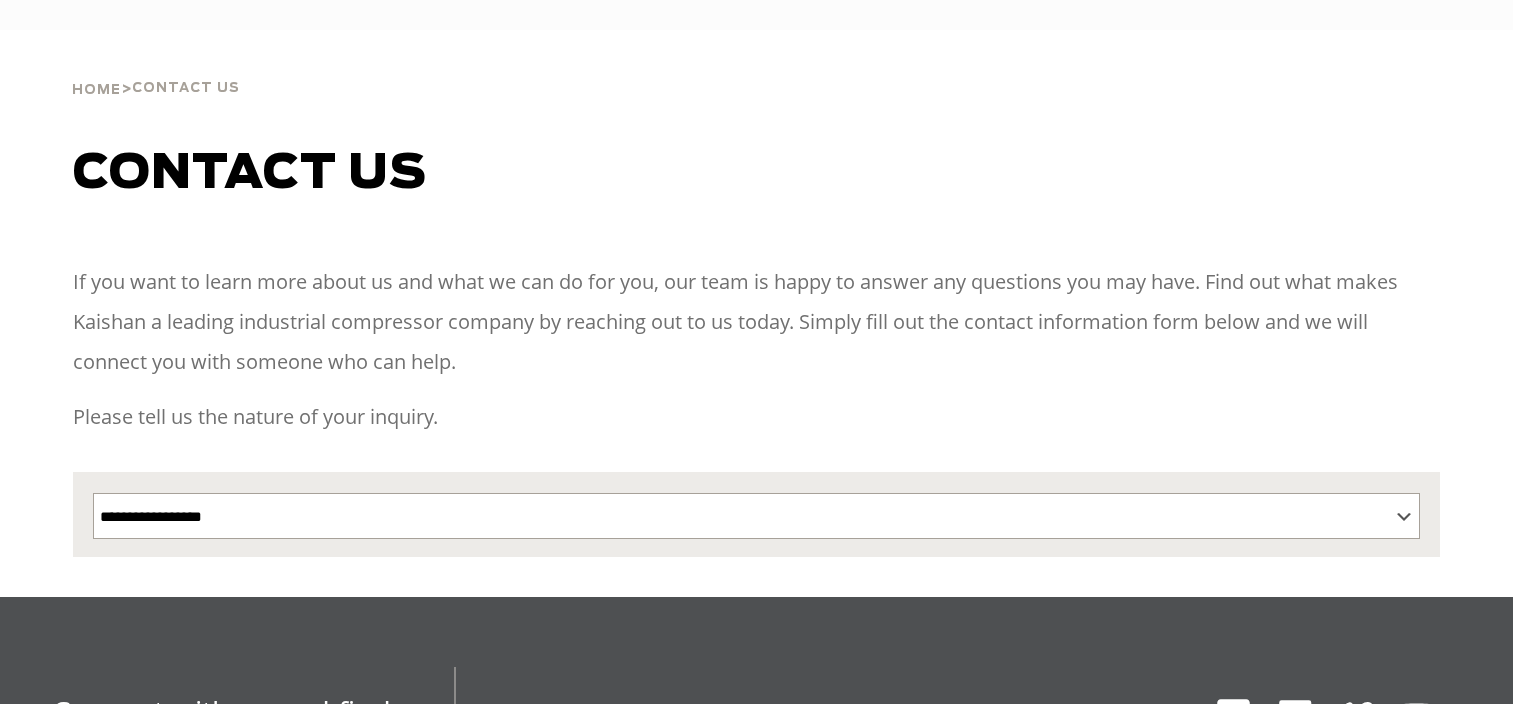 scroll, scrollTop: 0, scrollLeft: 0, axis: both 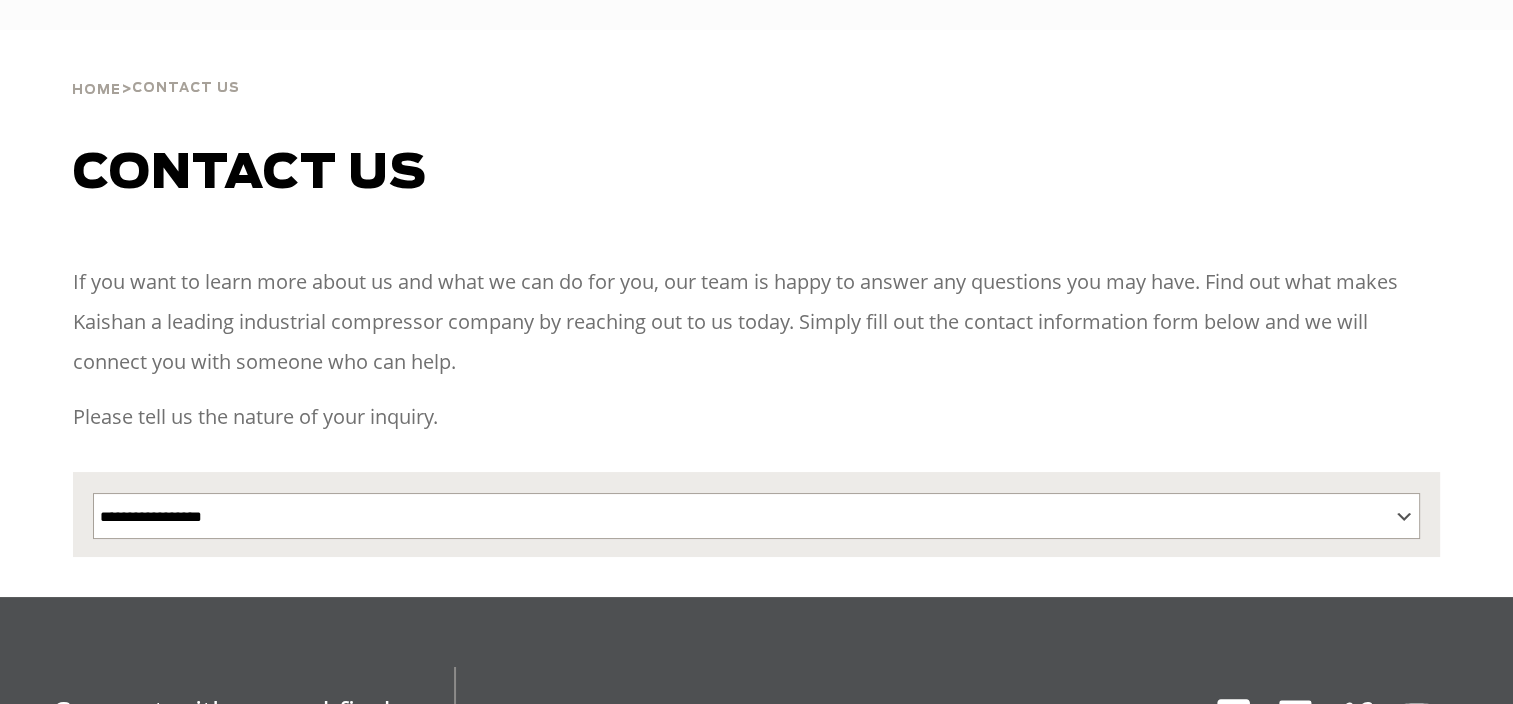 select on "**********" 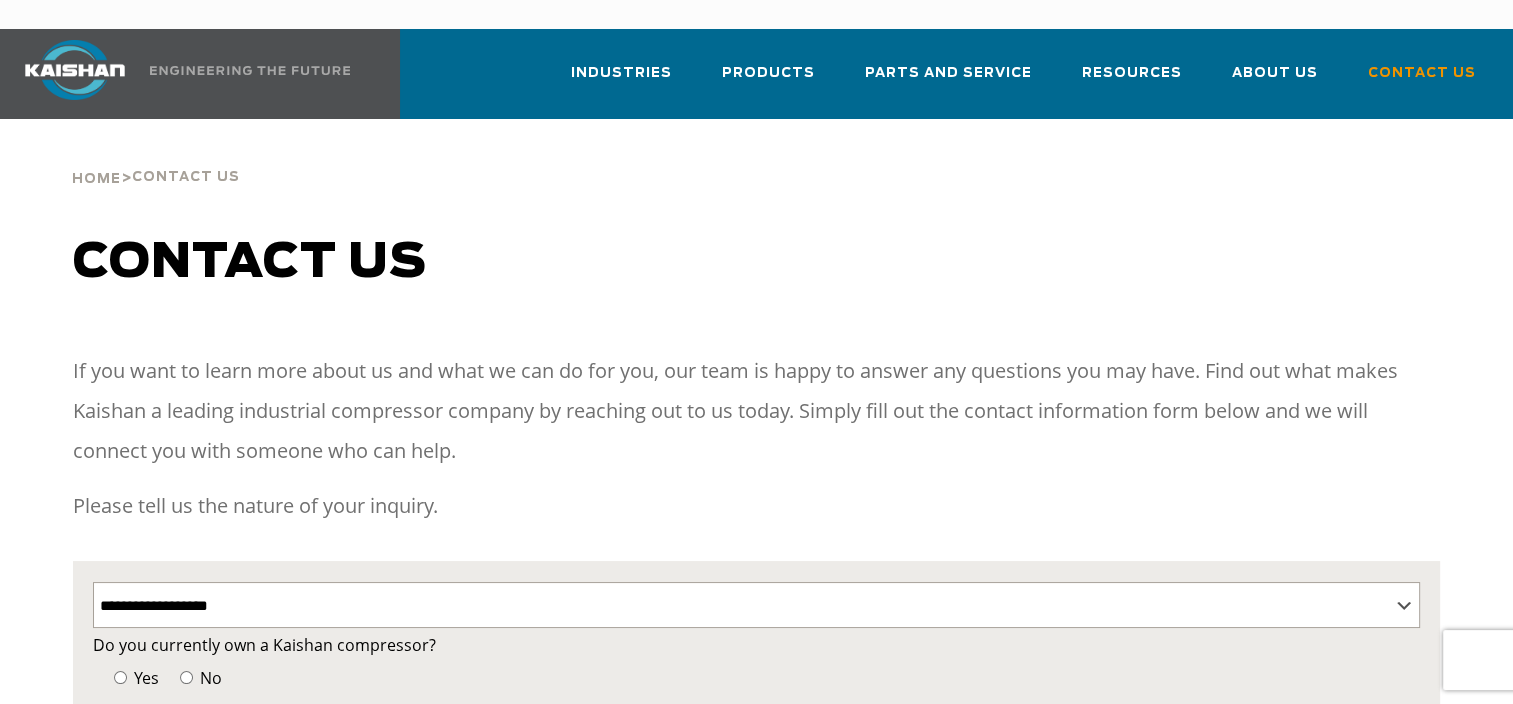 scroll, scrollTop: 0, scrollLeft: 0, axis: both 